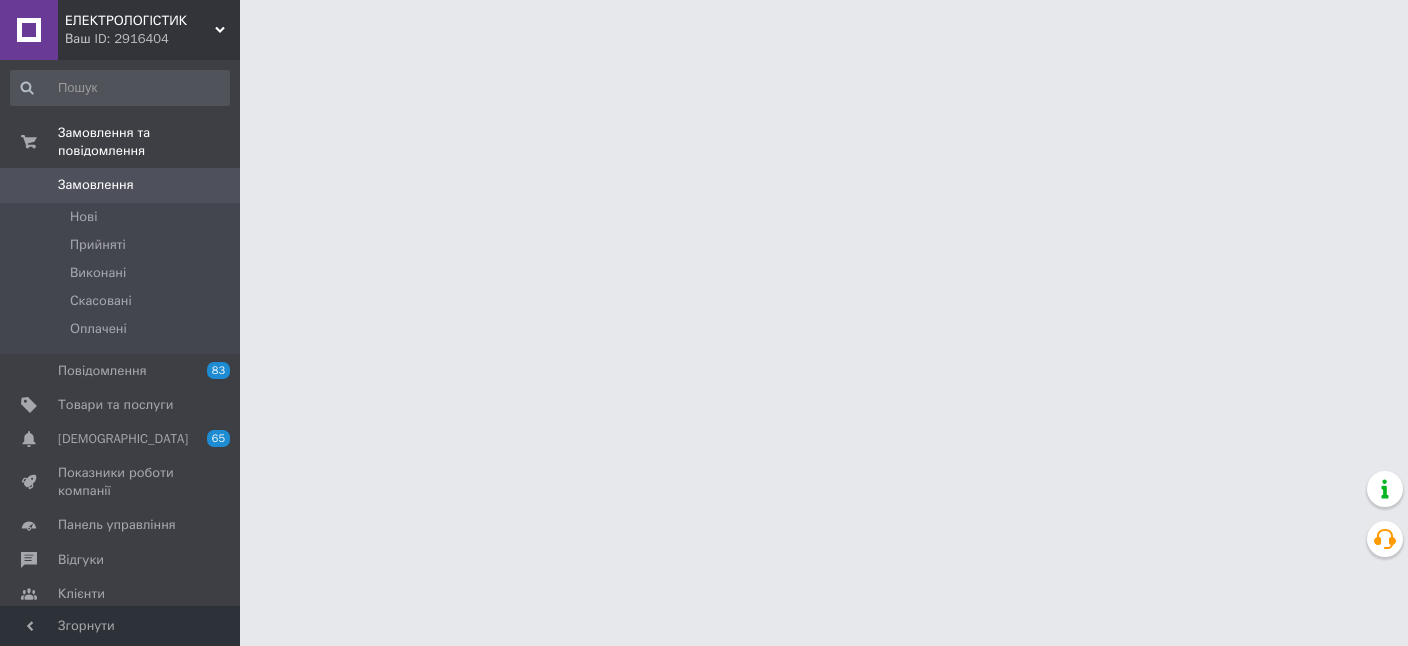 scroll, scrollTop: 0, scrollLeft: 0, axis: both 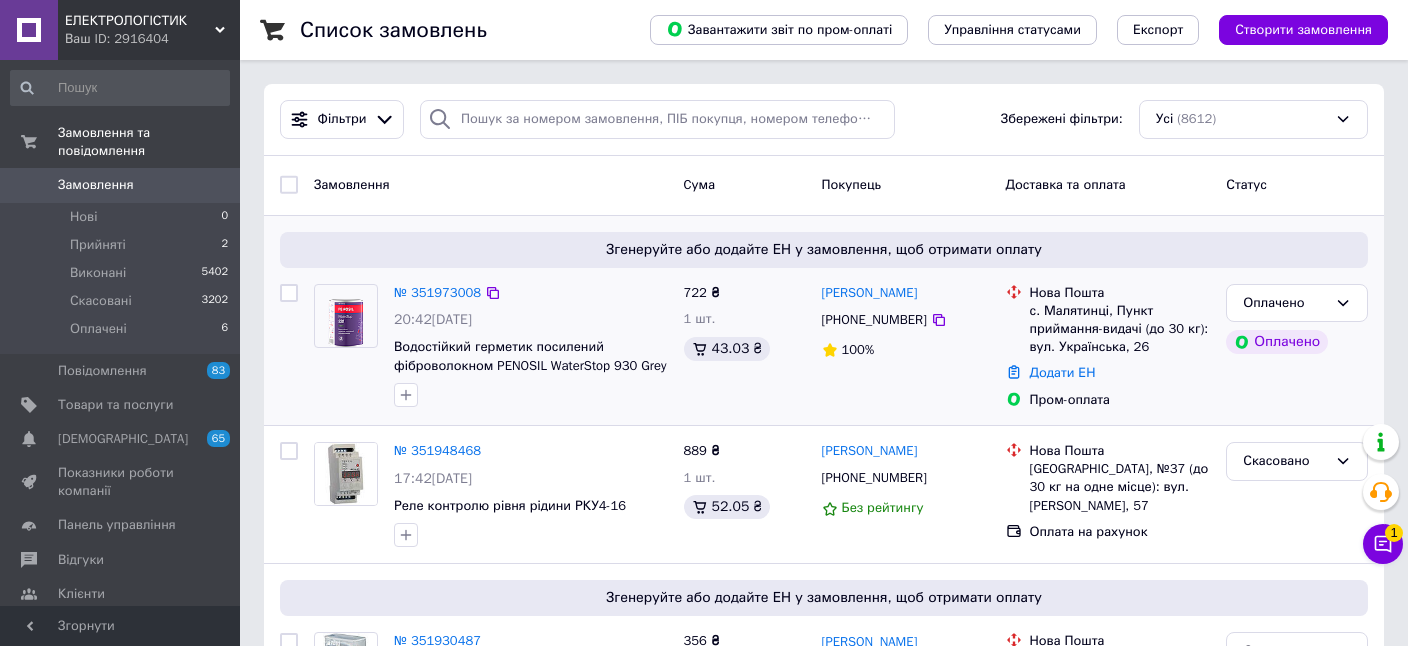 click on "№ 351973008" at bounding box center [437, 293] 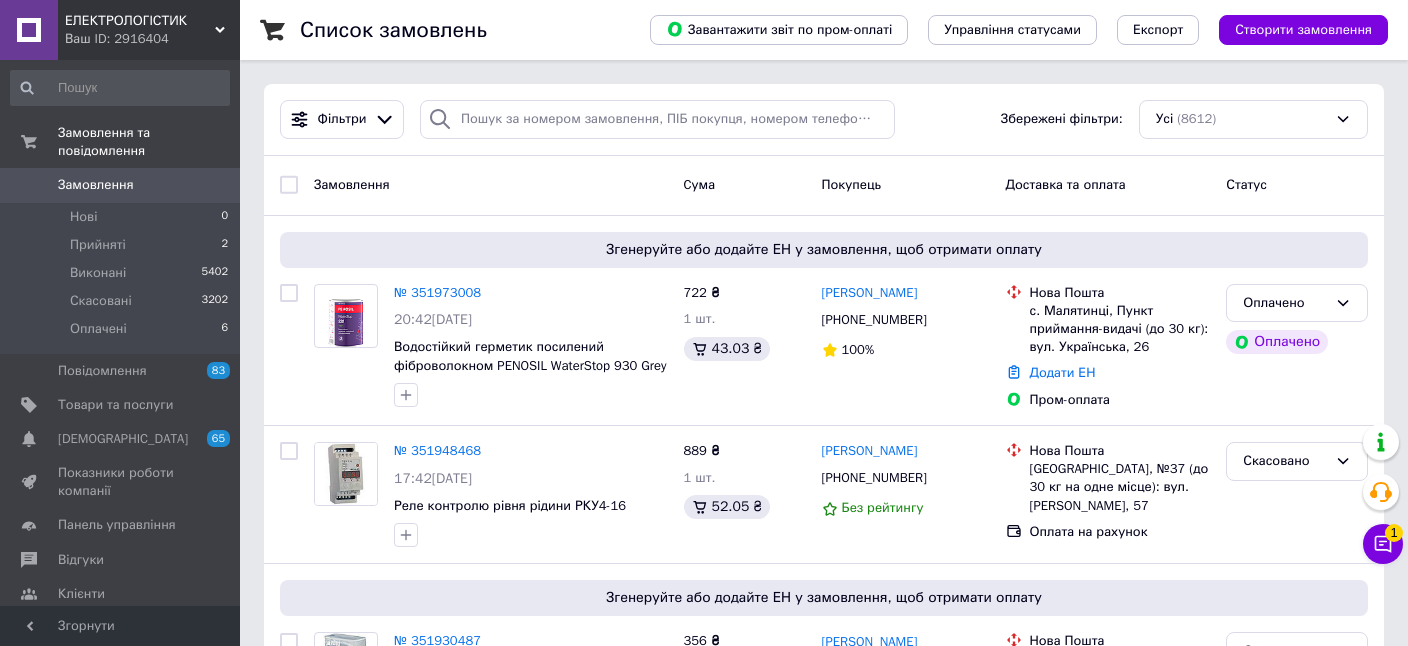 click on "№ 351973008" at bounding box center (437, 292) 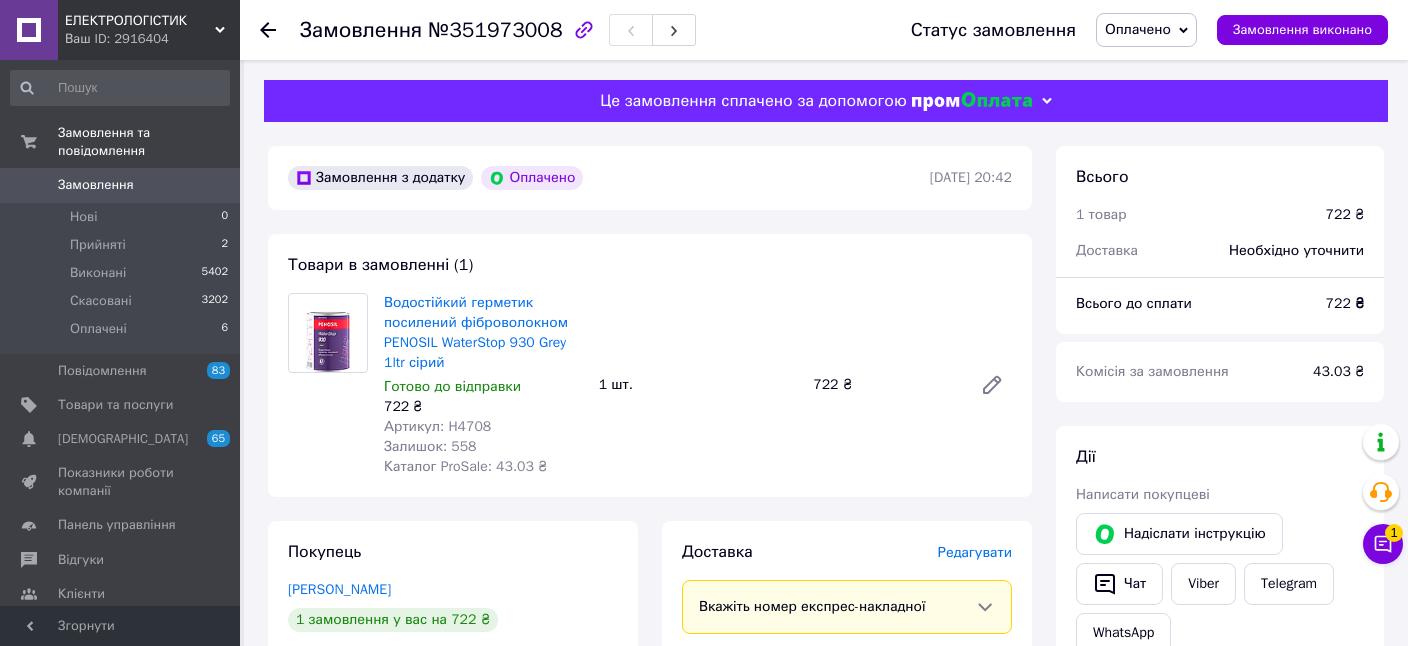 scroll, scrollTop: 563, scrollLeft: 0, axis: vertical 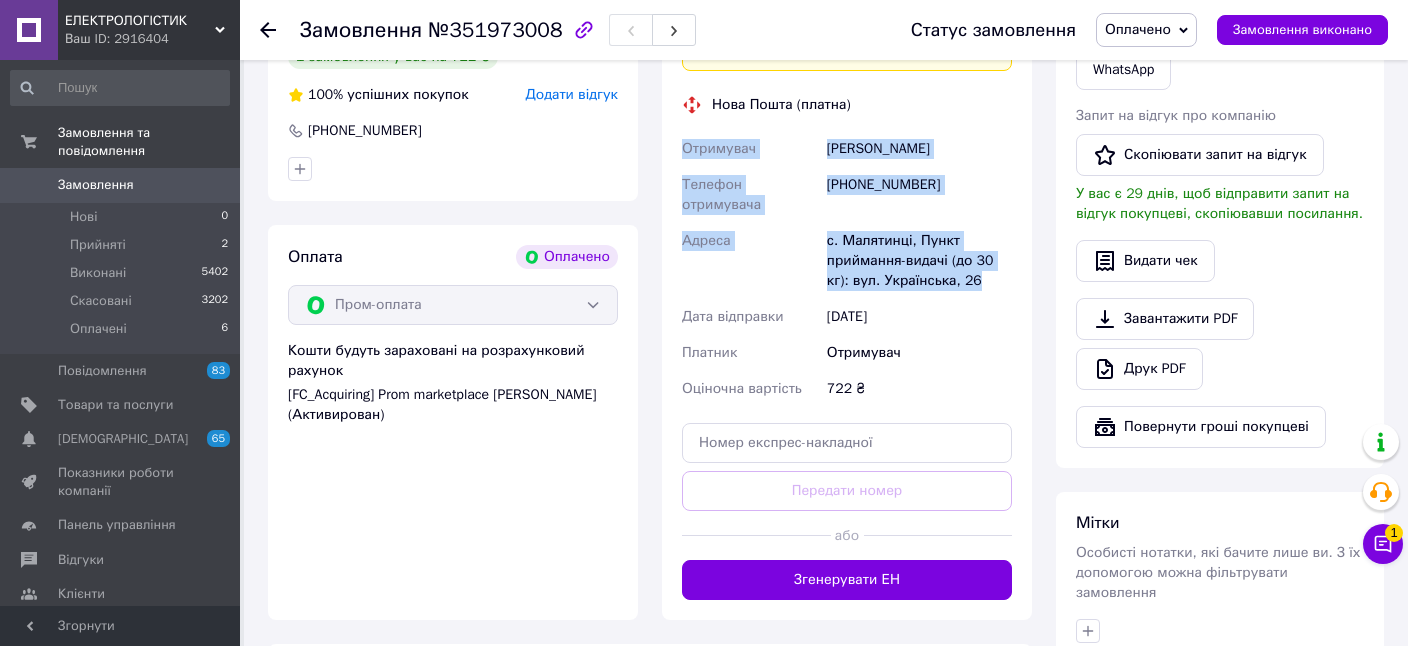 drag, startPoint x: 681, startPoint y: 144, endPoint x: 992, endPoint y: 278, distance: 338.63992 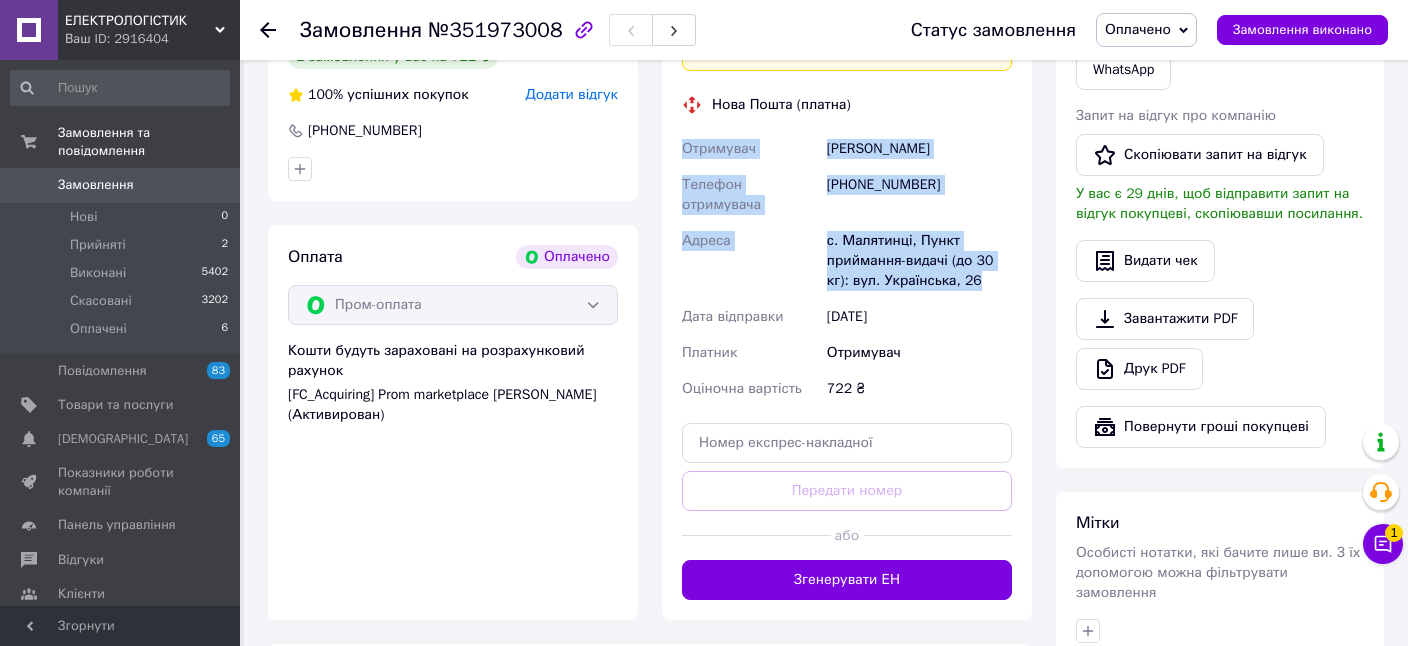 click on "Отримувач [PERSON_NAME] Телефон отримувача [PHONE_NUMBER] Адреса [PERSON_NAME]. Малятинці, Пункт приймання-видачі (до 30 кг): вул. Українська, 26 Дата відправки [DATE] Платник Отримувач Оціночна вартість 722 ₴" at bounding box center (847, 269) 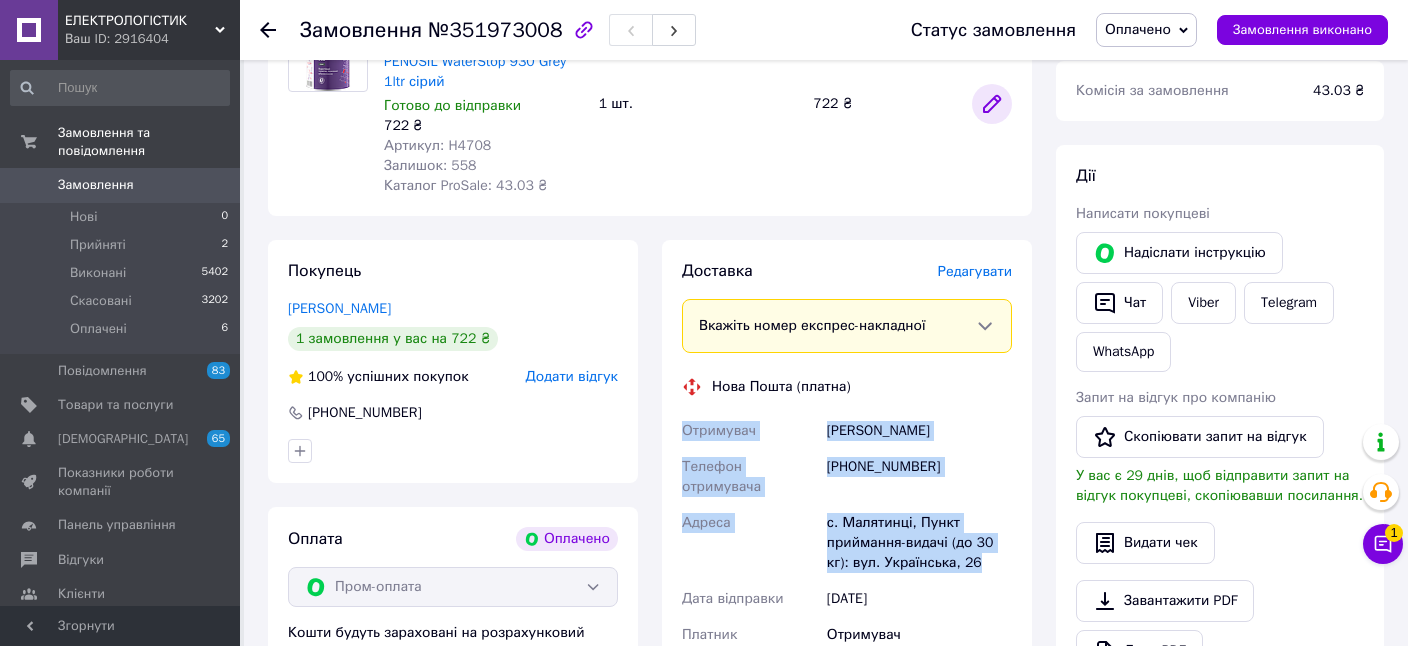 click 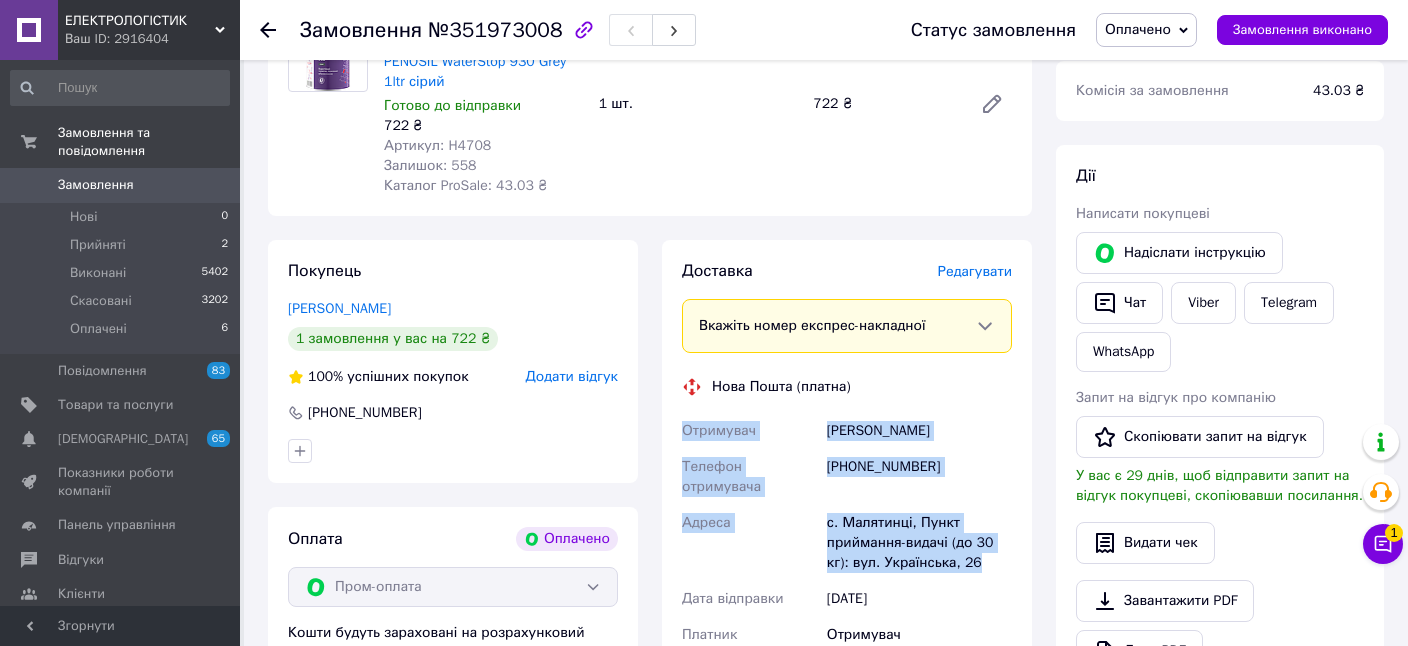 click 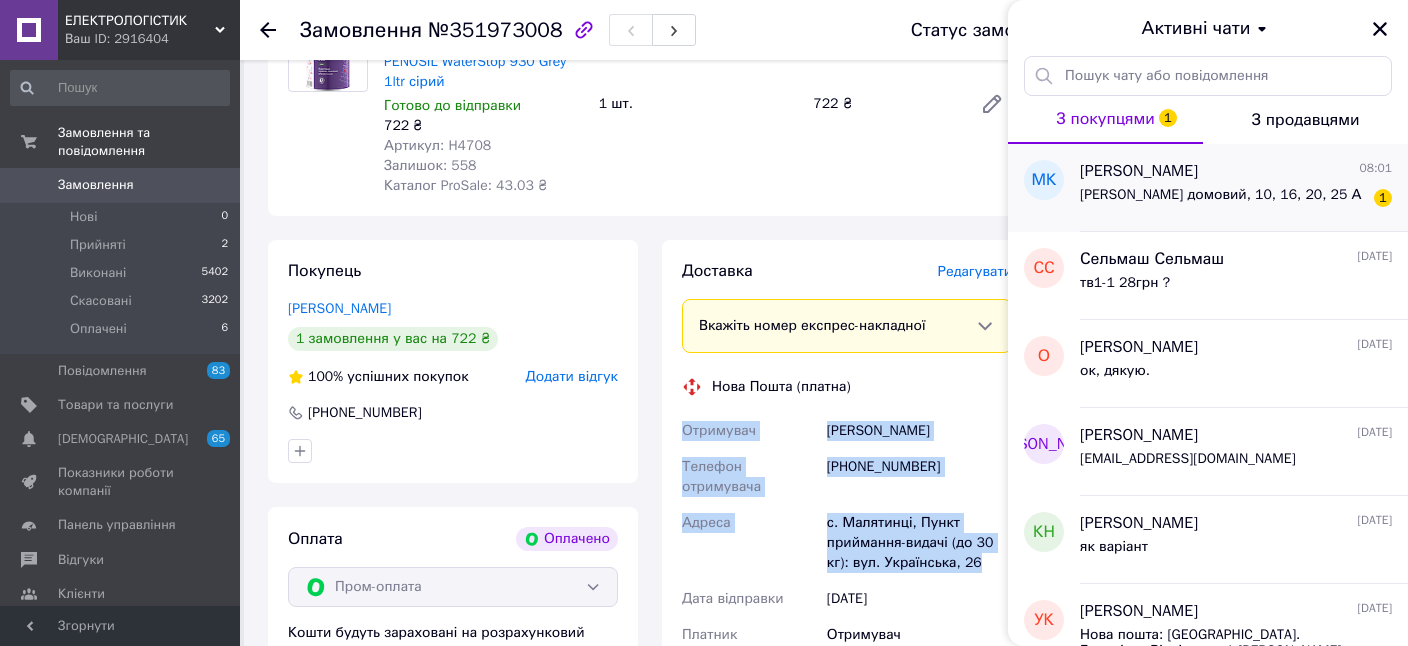 click on "[PERSON_NAME] домовий, 10, 16, 20, 25 А" at bounding box center (1221, 195) 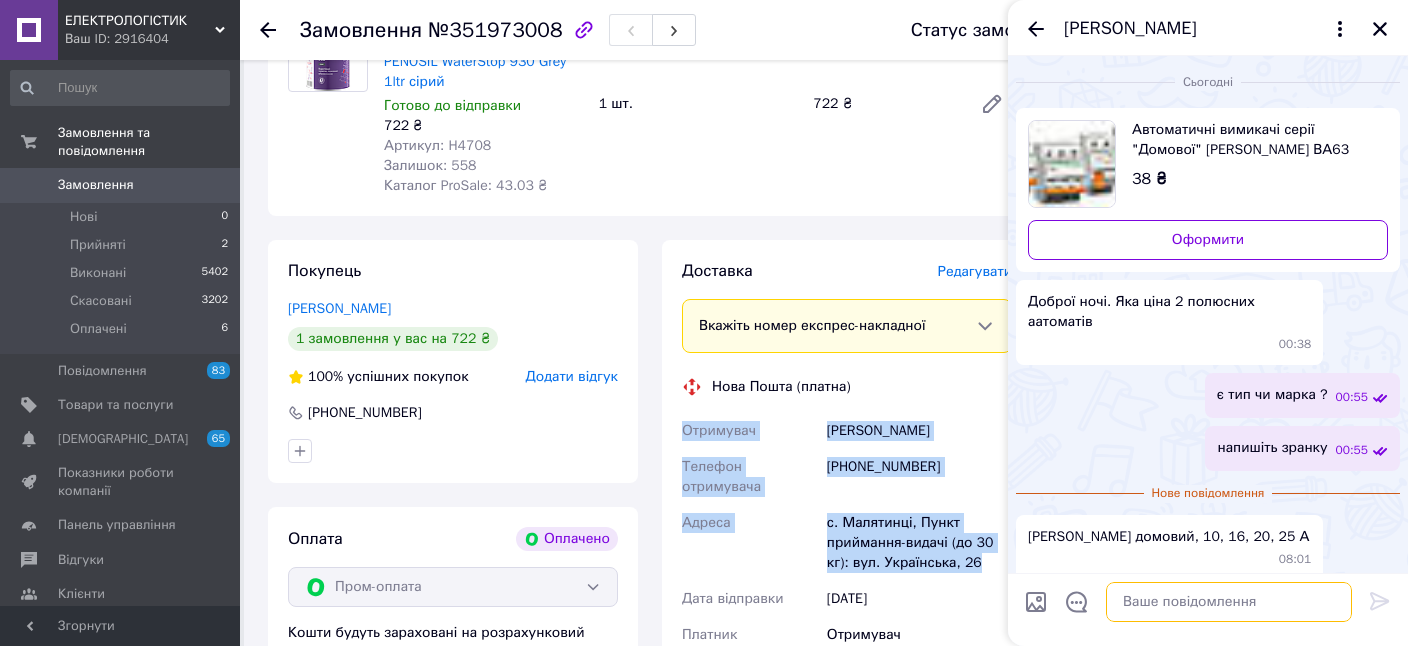 click at bounding box center (1229, 602) 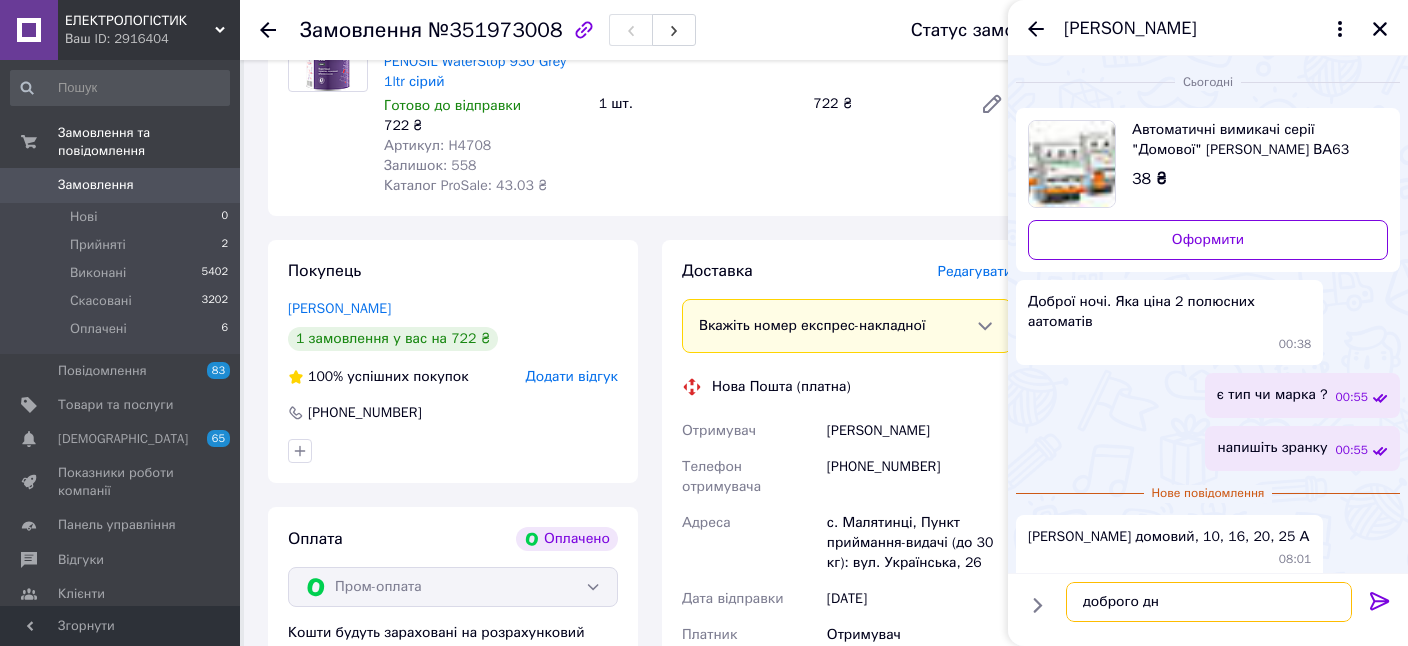 type on "доброго дня" 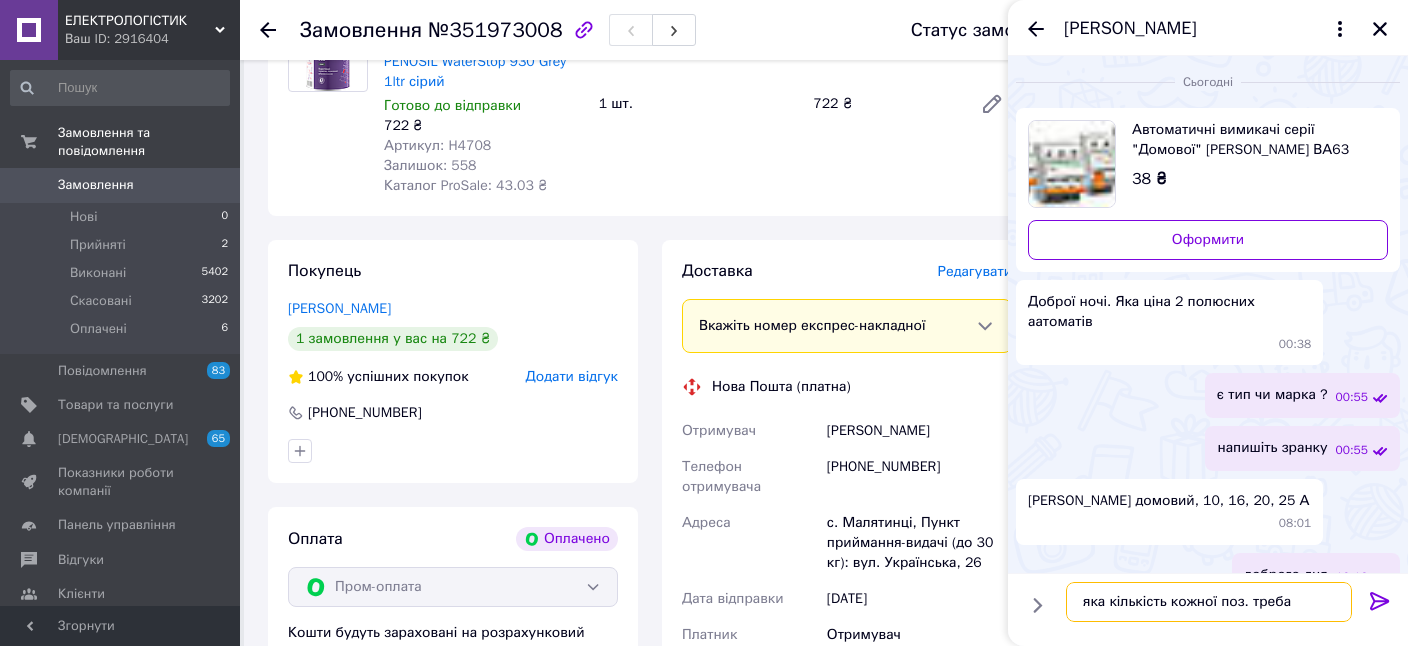 type on "яка кількість кожної поз. треба ?" 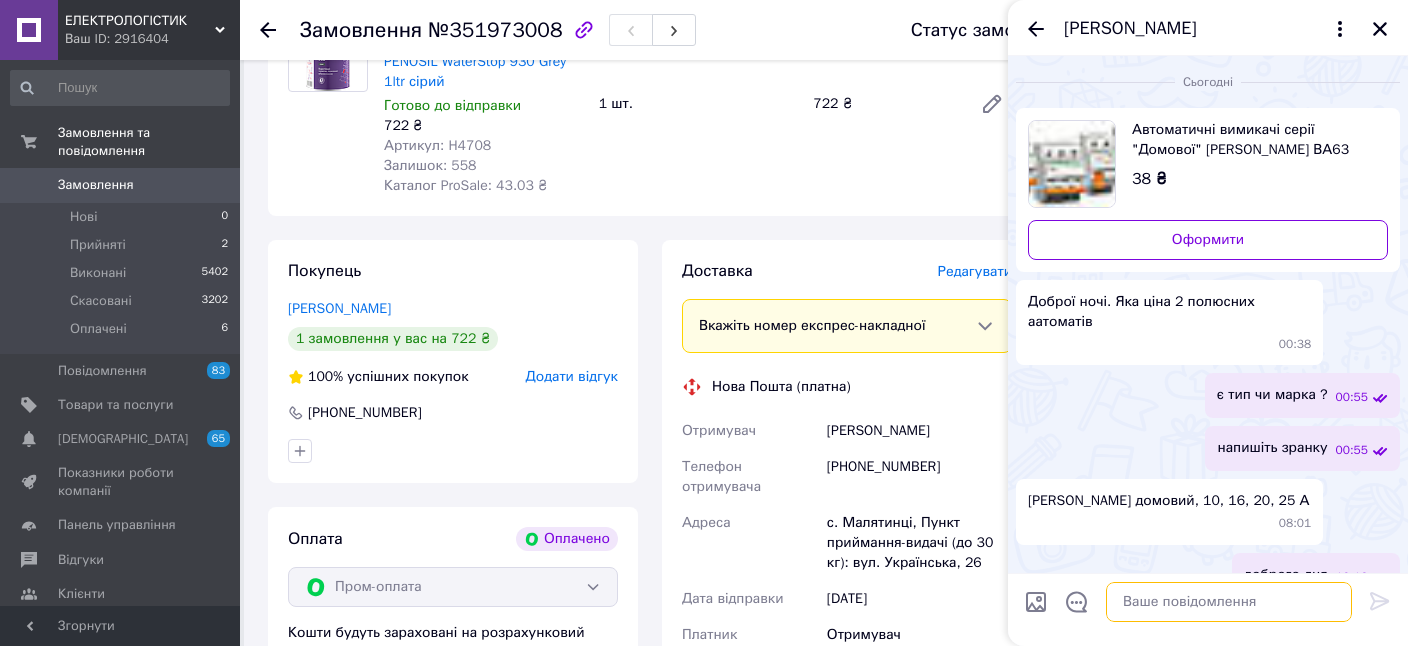scroll, scrollTop: 45, scrollLeft: 0, axis: vertical 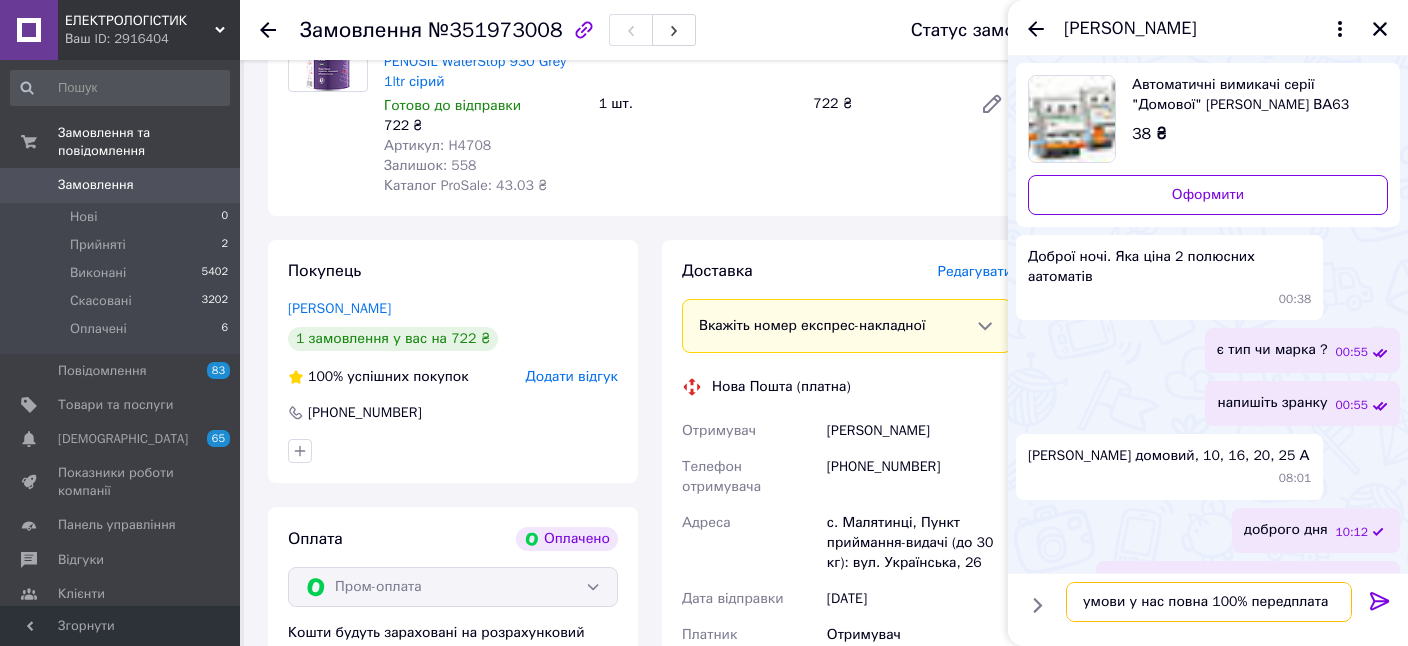 type on "умови у нас повна 100% передплата" 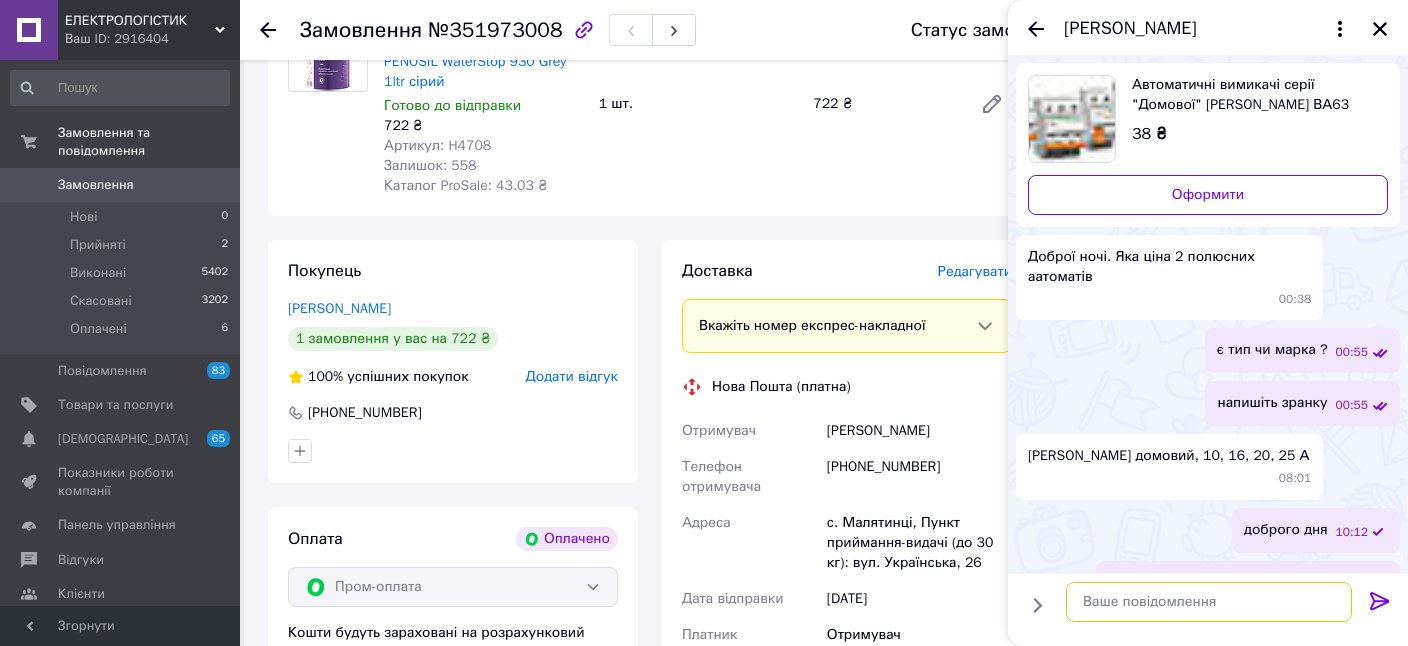 scroll, scrollTop: 118, scrollLeft: 0, axis: vertical 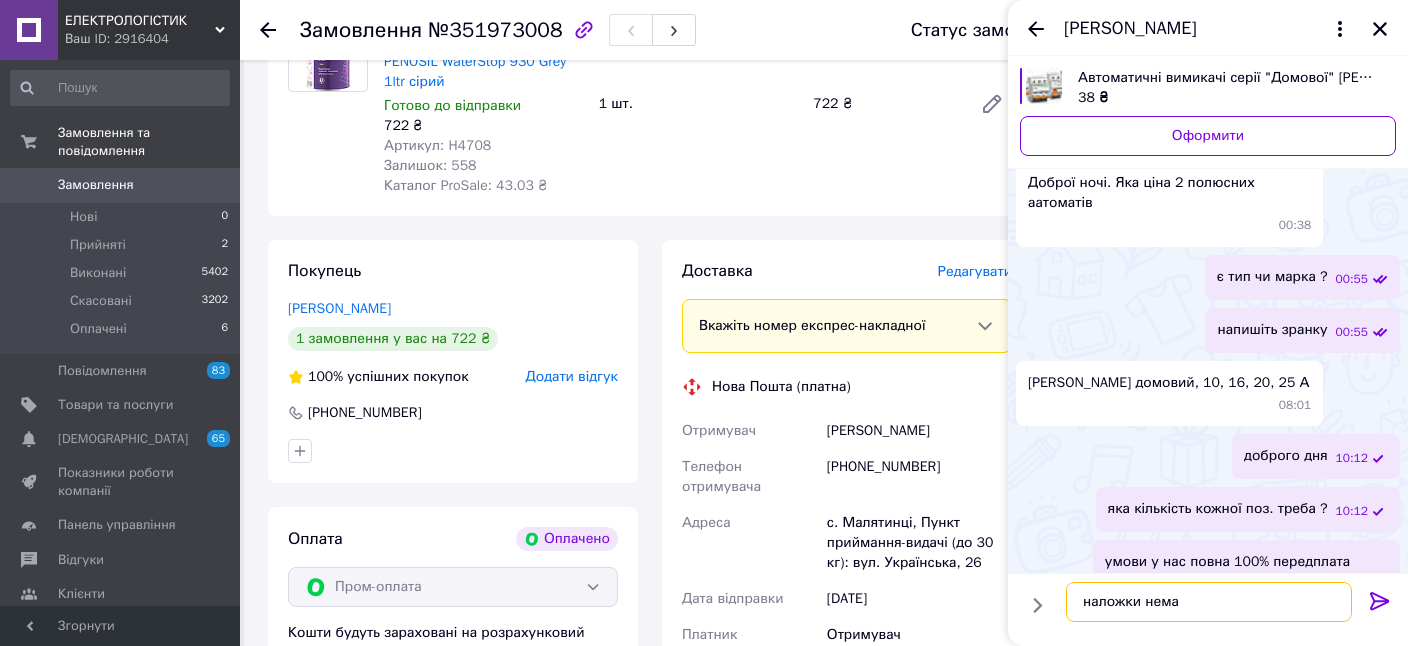 type on "наложки немає" 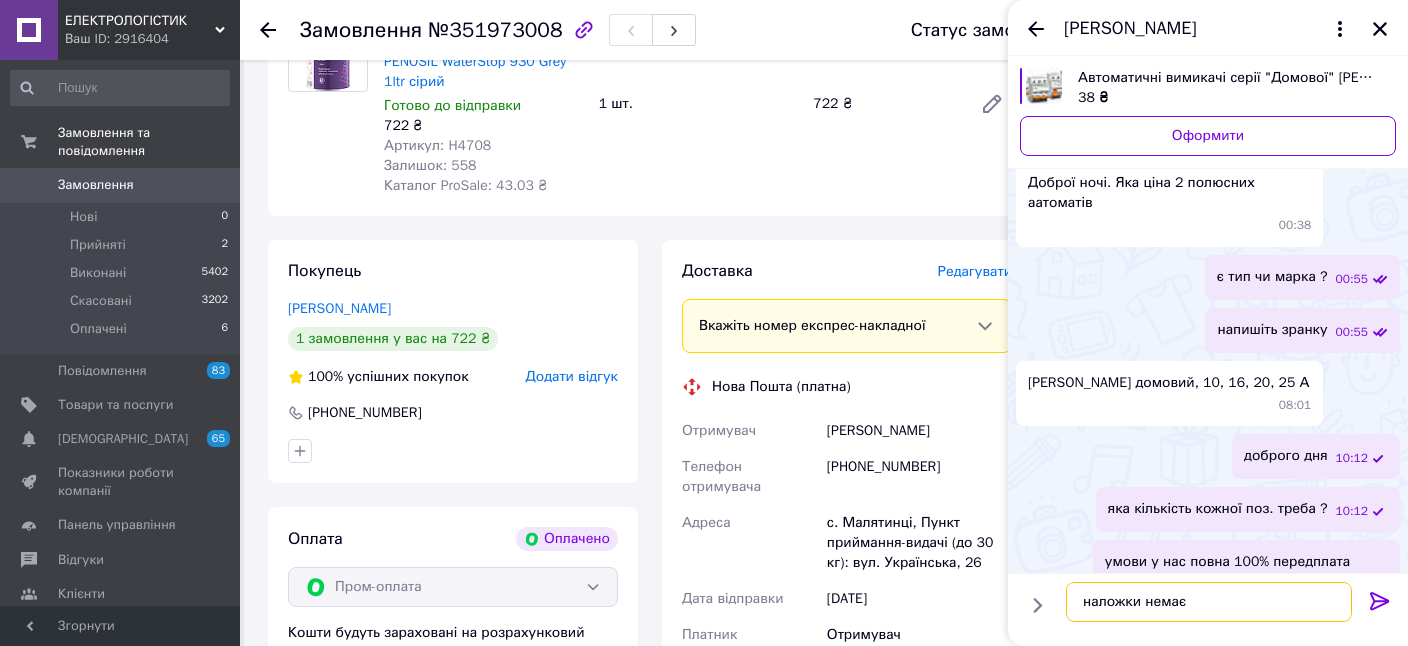 type 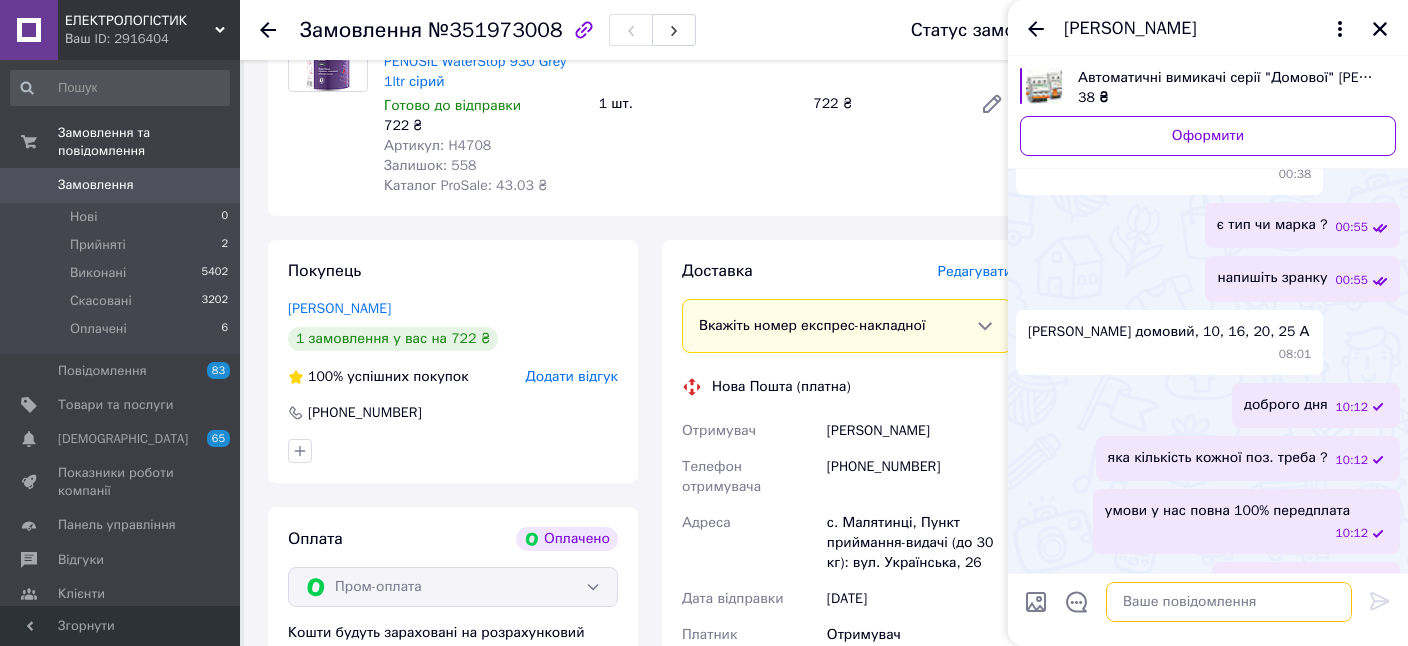 scroll, scrollTop: 120, scrollLeft: 0, axis: vertical 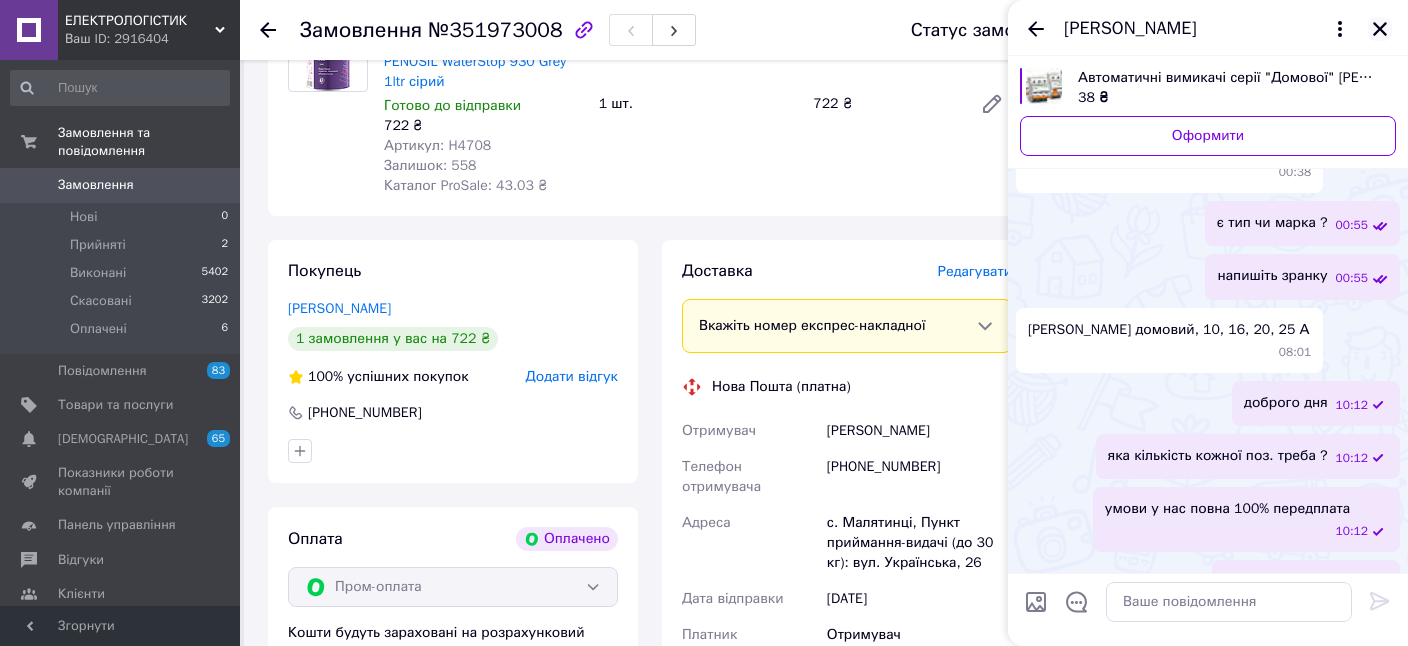 click at bounding box center (1380, 29) 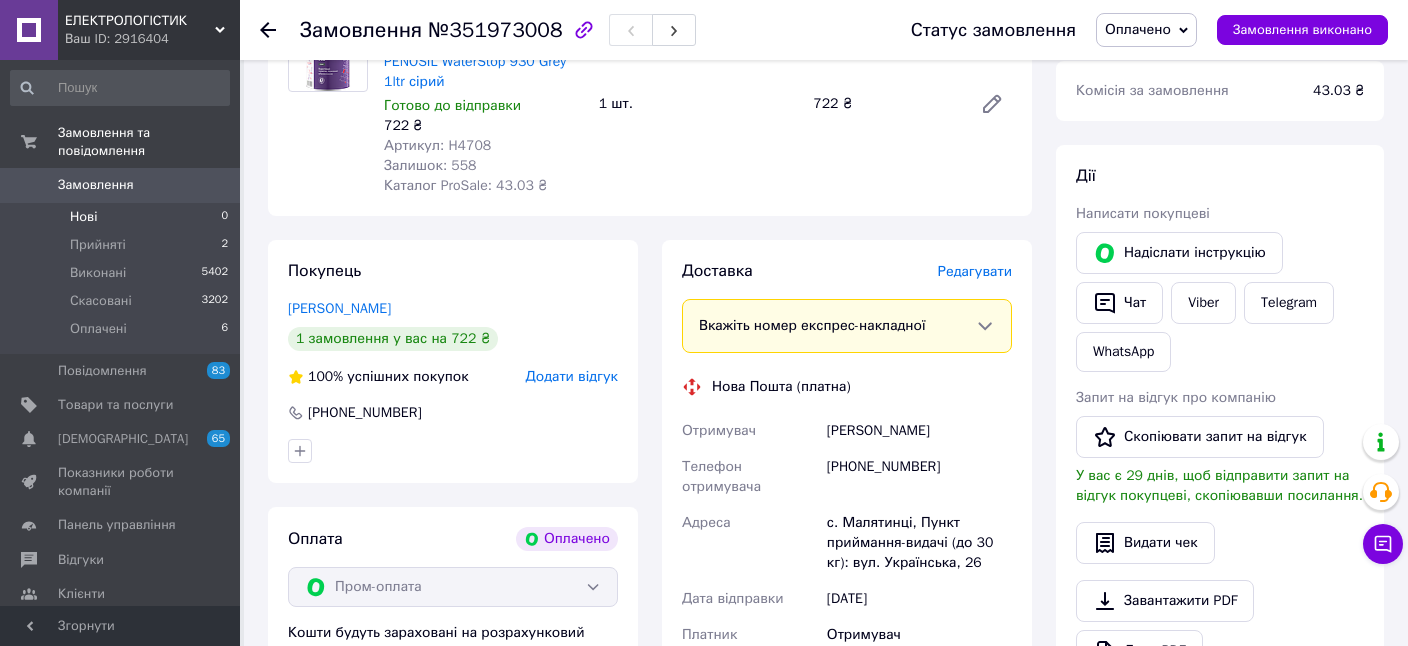click on "Нові 0" at bounding box center [120, 217] 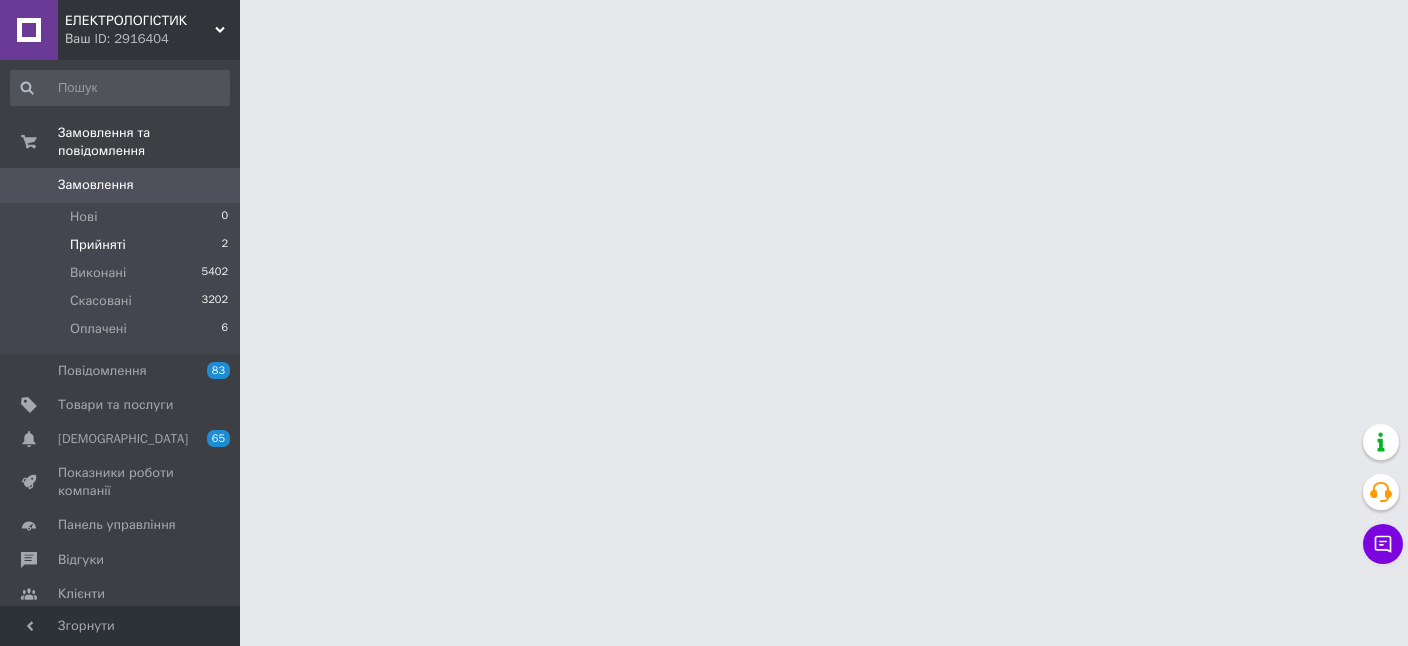 click on "Прийняті 2" at bounding box center (120, 245) 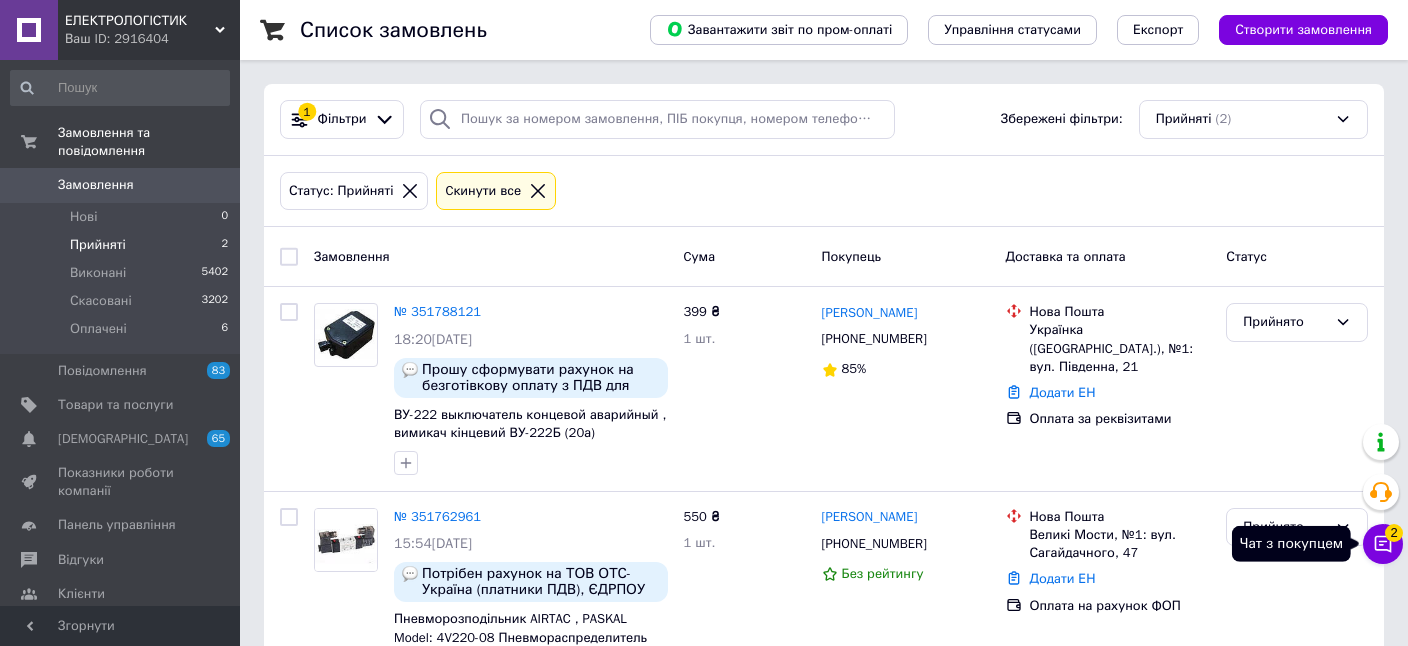 click 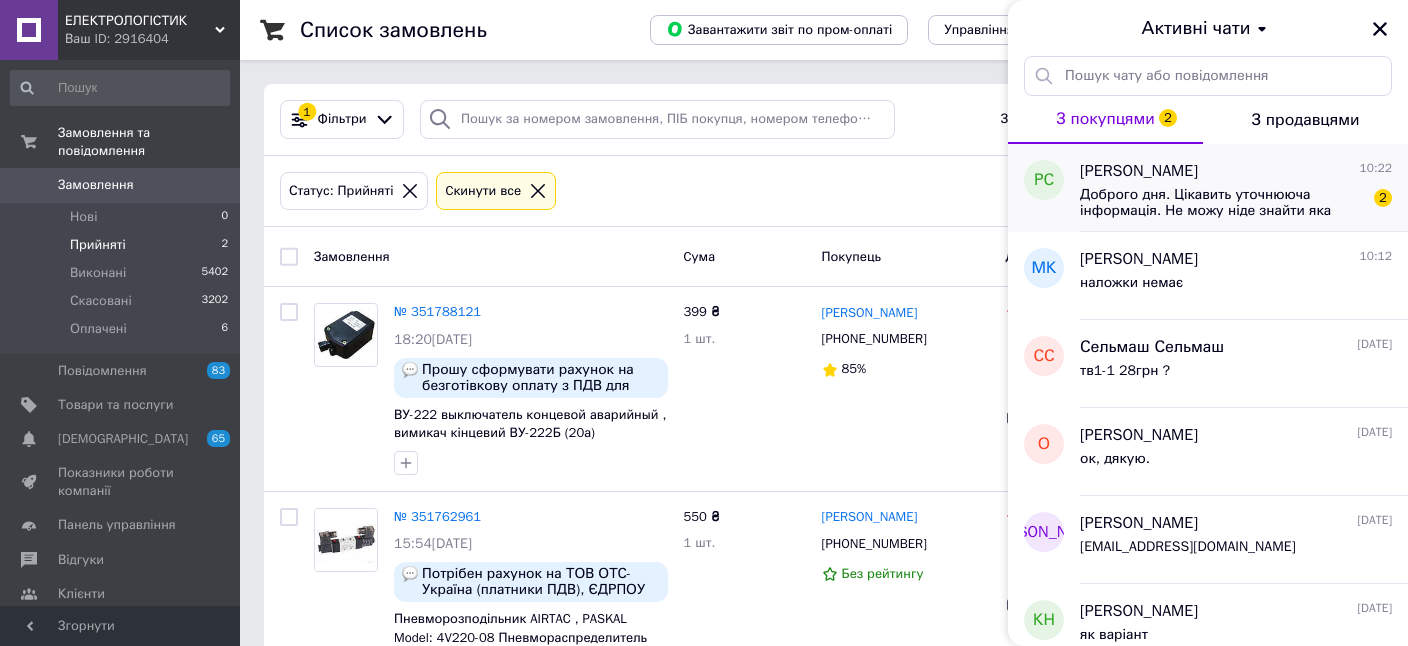click on "Доброго дня. Цікавить уточнююча інформація.  Не можу ніде знайти яка максимальна довжина дроту сенсорів? І чи можна їх підключати наприклад витою парою?" at bounding box center [1222, 203] 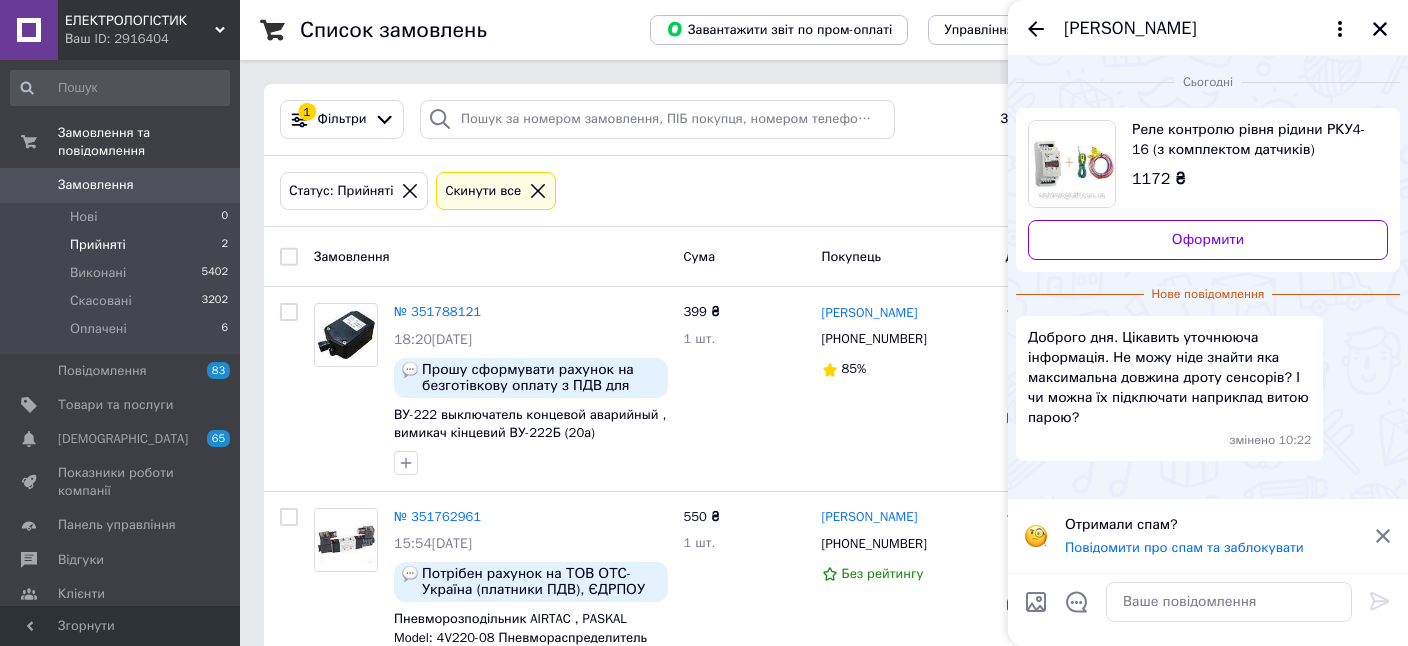 click on "Реле контролю рівня рідини РКУ4-16 (з комплектом датчиків)" at bounding box center [1252, 140] 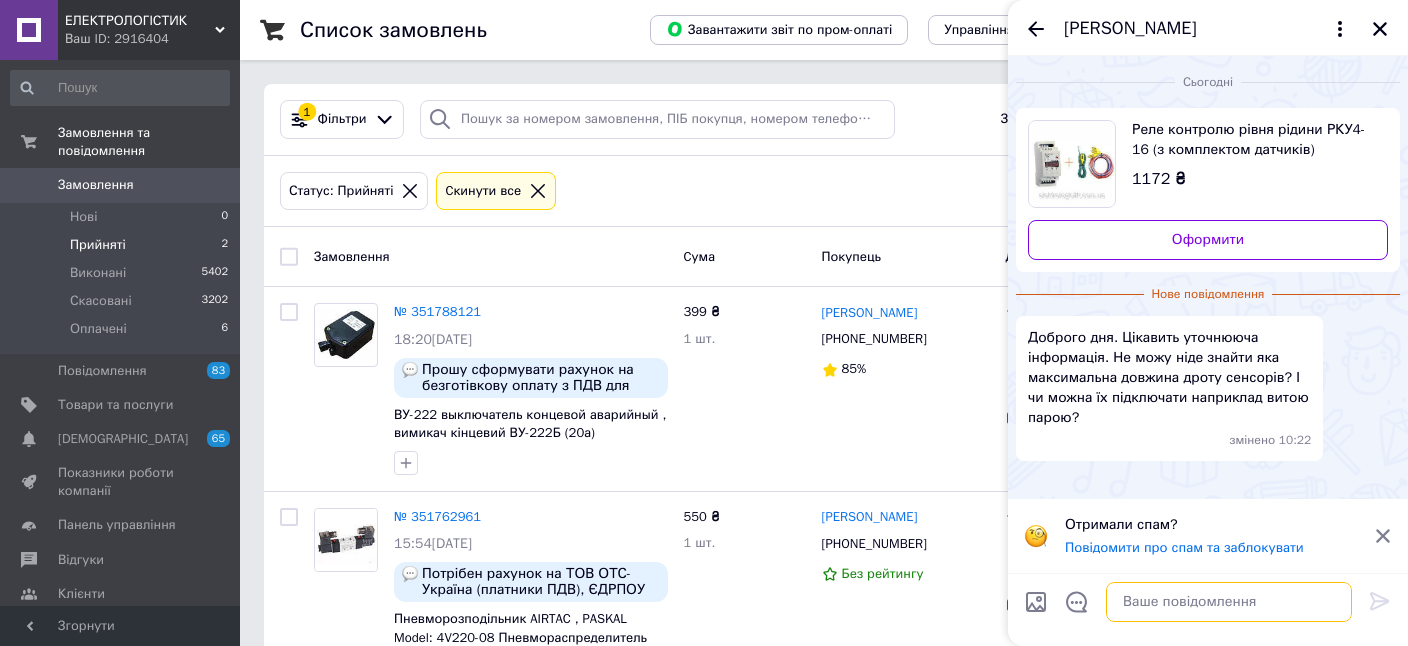 click at bounding box center [1229, 602] 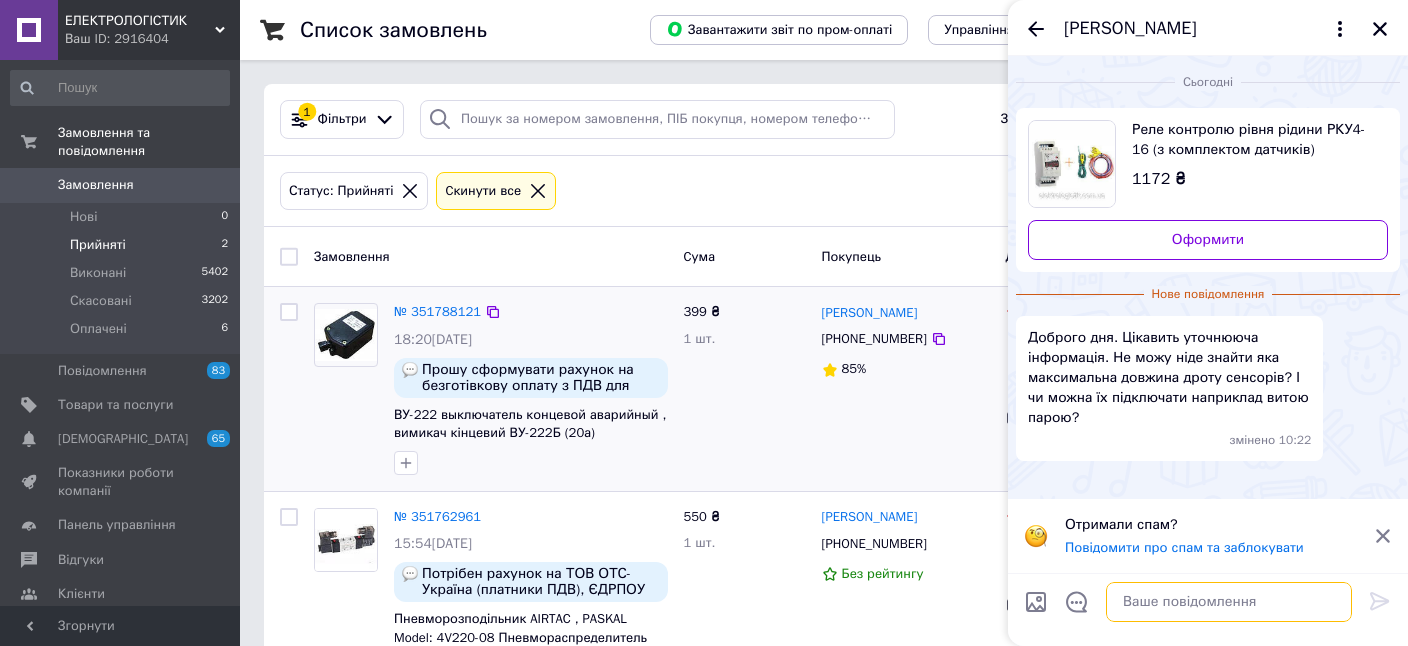 type on "У комплект поставки входить:
1.Реле контролю рівня рідини РКУ4-16 – 1 шт
2.Керівництво з експлуатації – 1 шт
3.Упаковка – 1 шт
4.Кондуктометричні сенсори – 4 шт: 1 шт -1,5 м, 2 шт – 3 м, 1 шт – 3,5 м" 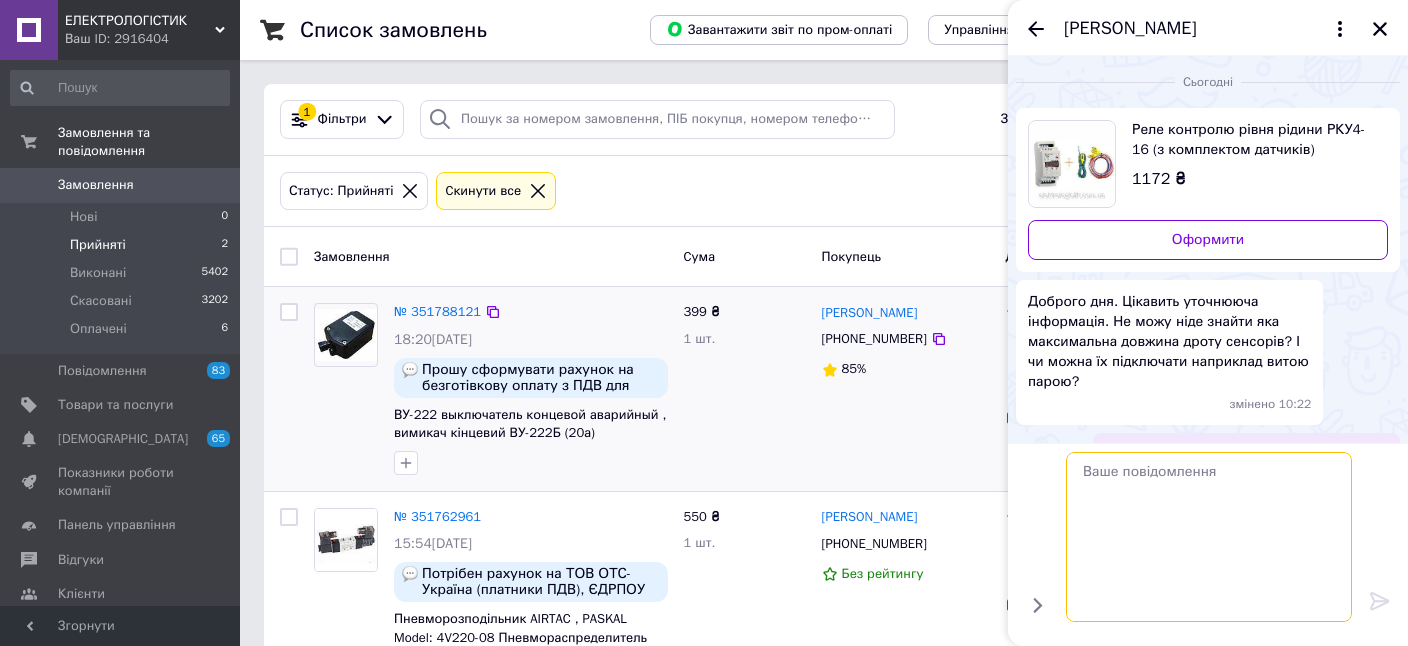 scroll, scrollTop: 0, scrollLeft: 0, axis: both 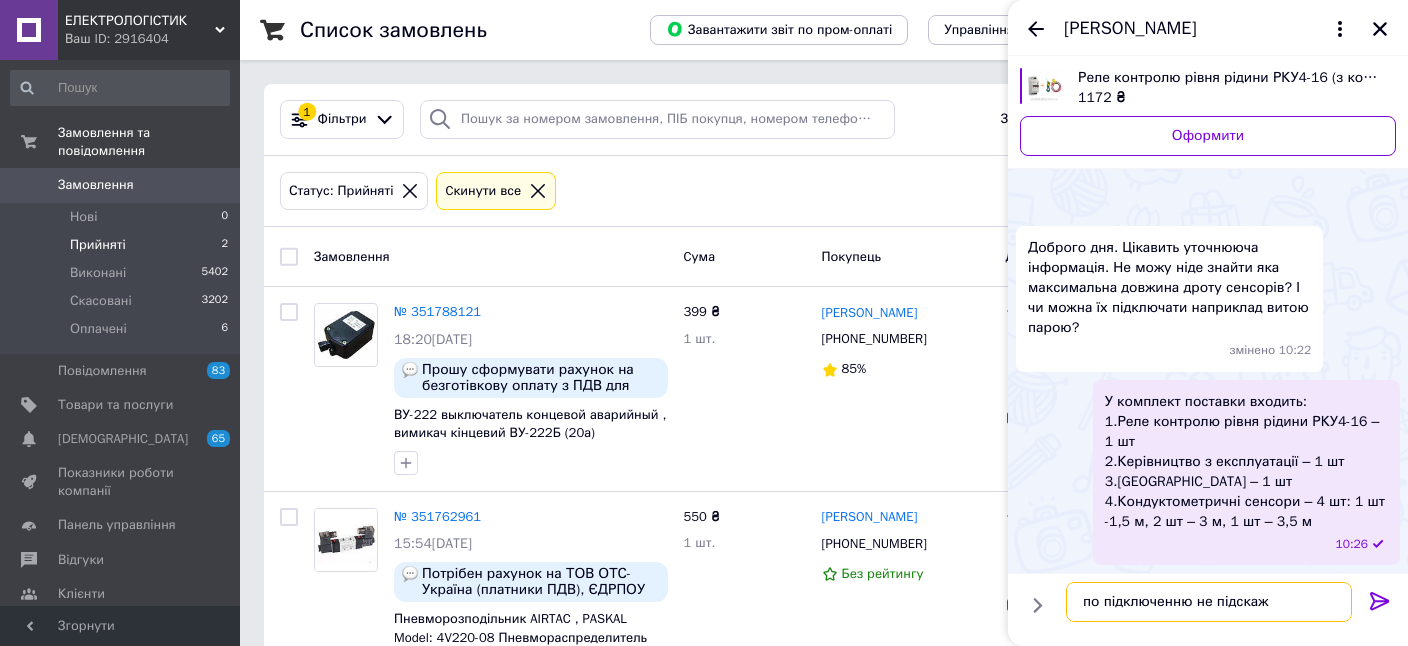type on "по підключенню не підскажу" 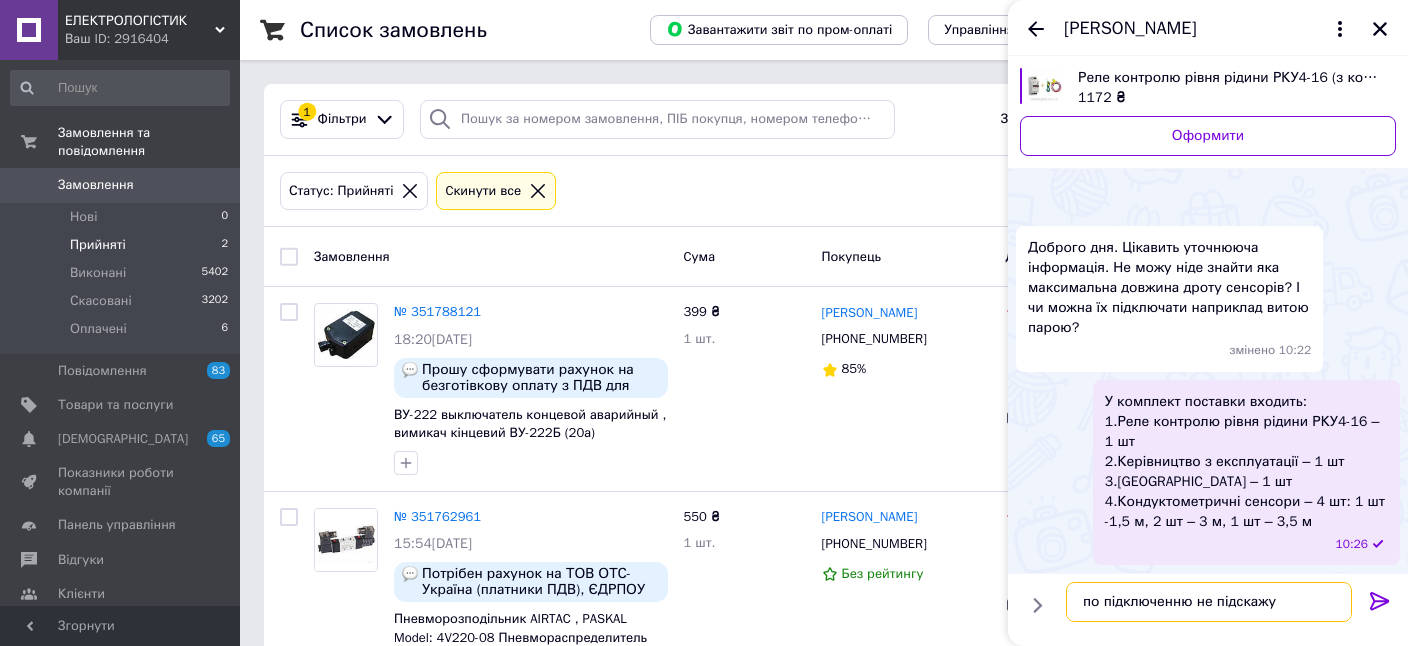 type 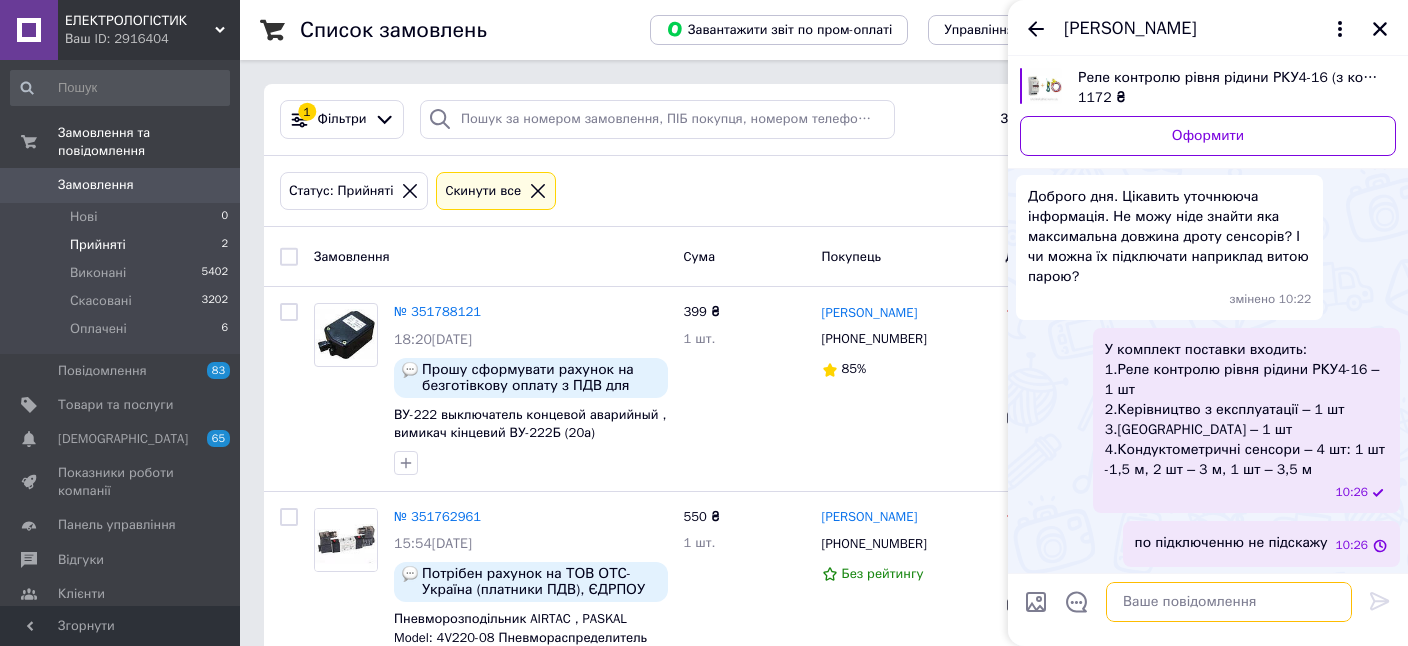 scroll, scrollTop: 54, scrollLeft: 0, axis: vertical 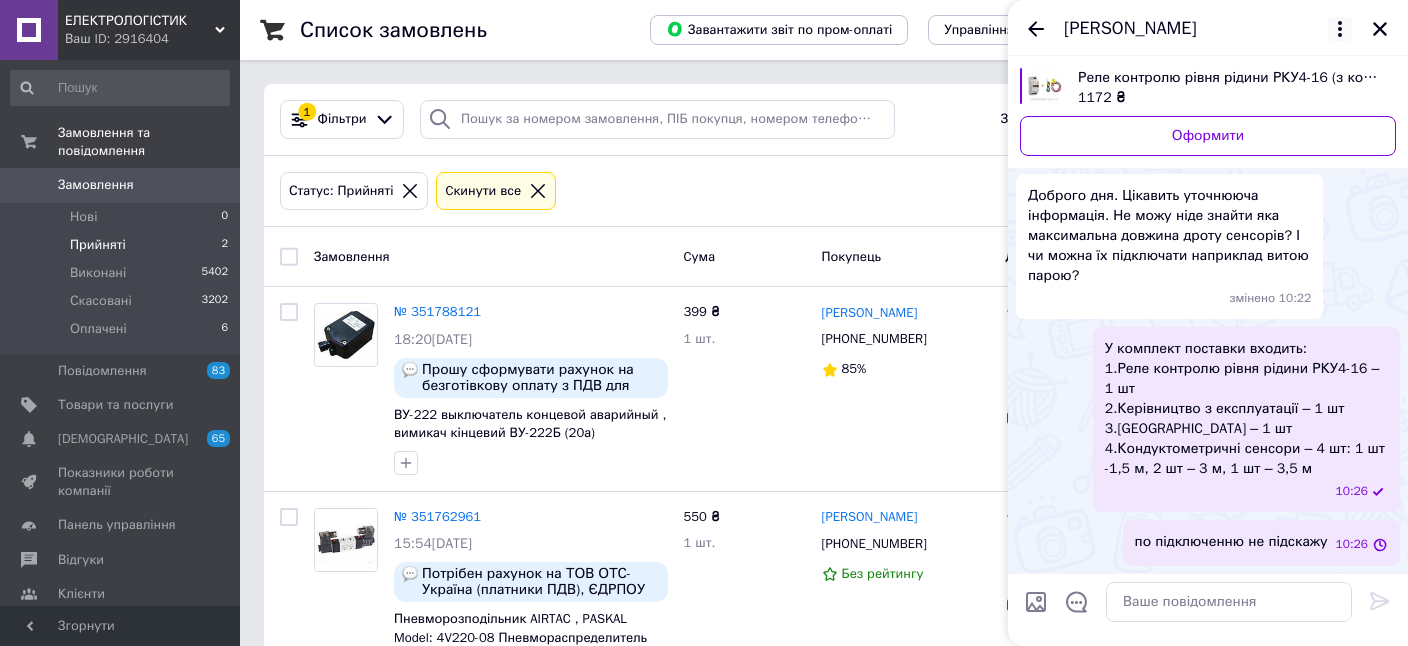 drag, startPoint x: 1378, startPoint y: 25, endPoint x: 1338, endPoint y: 32, distance: 40.60788 